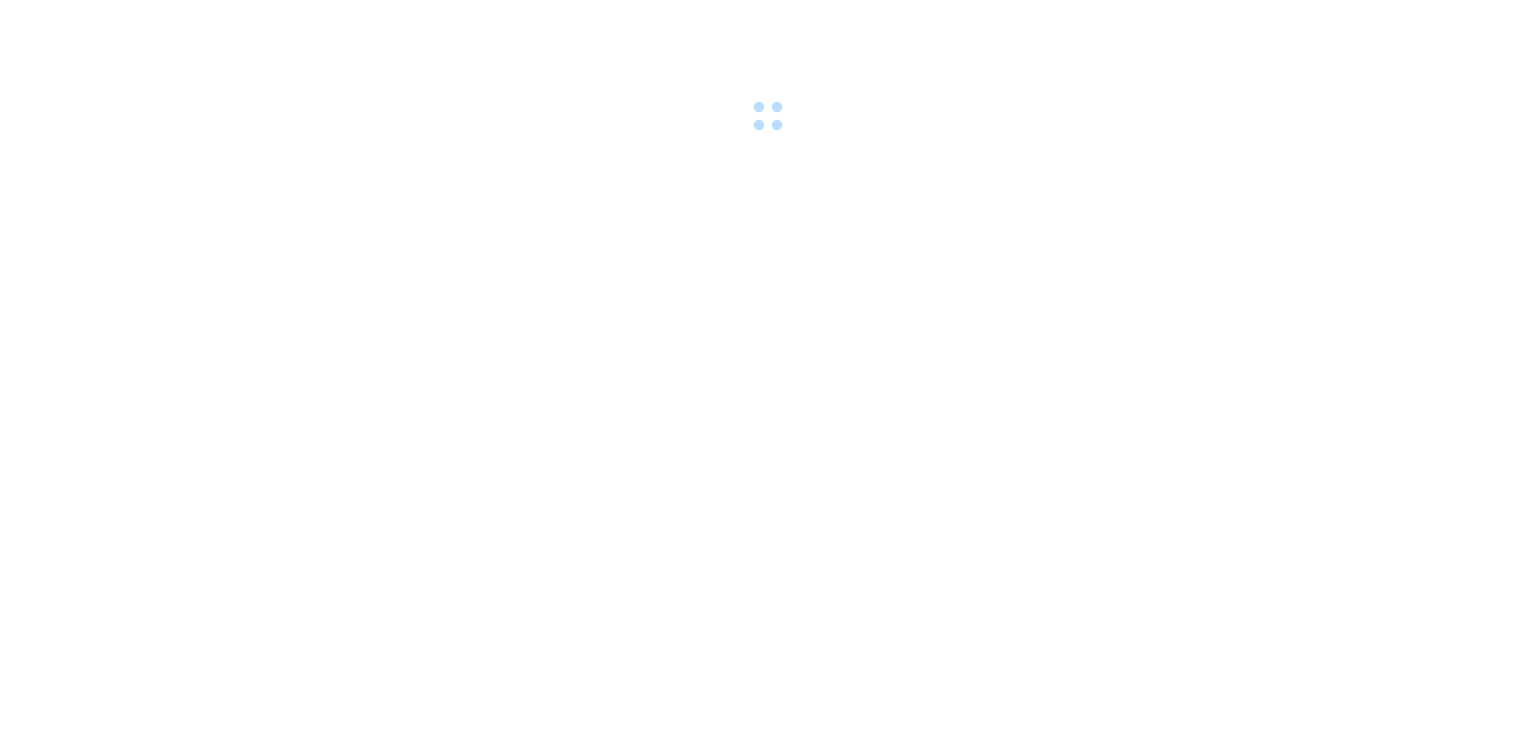 scroll, scrollTop: 0, scrollLeft: 0, axis: both 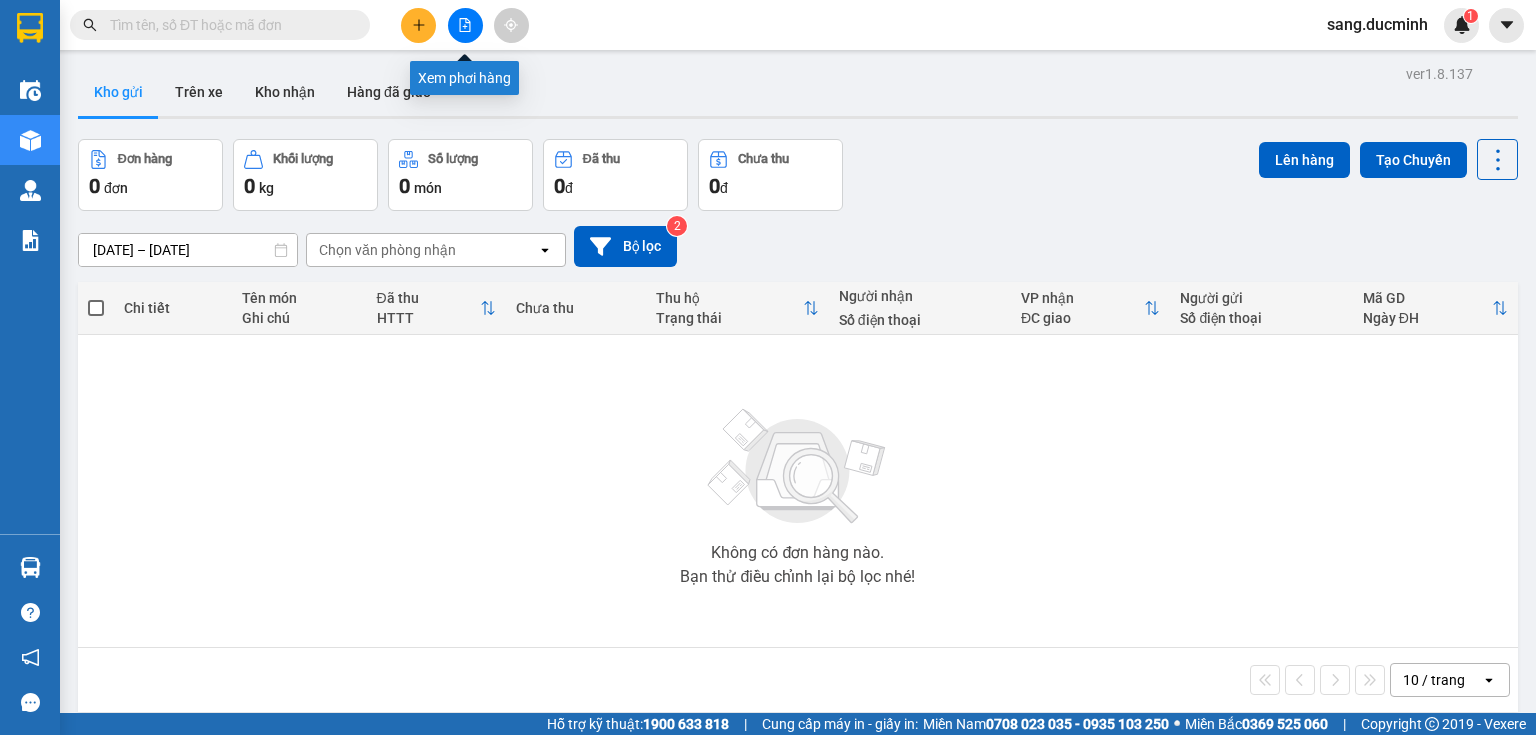 click 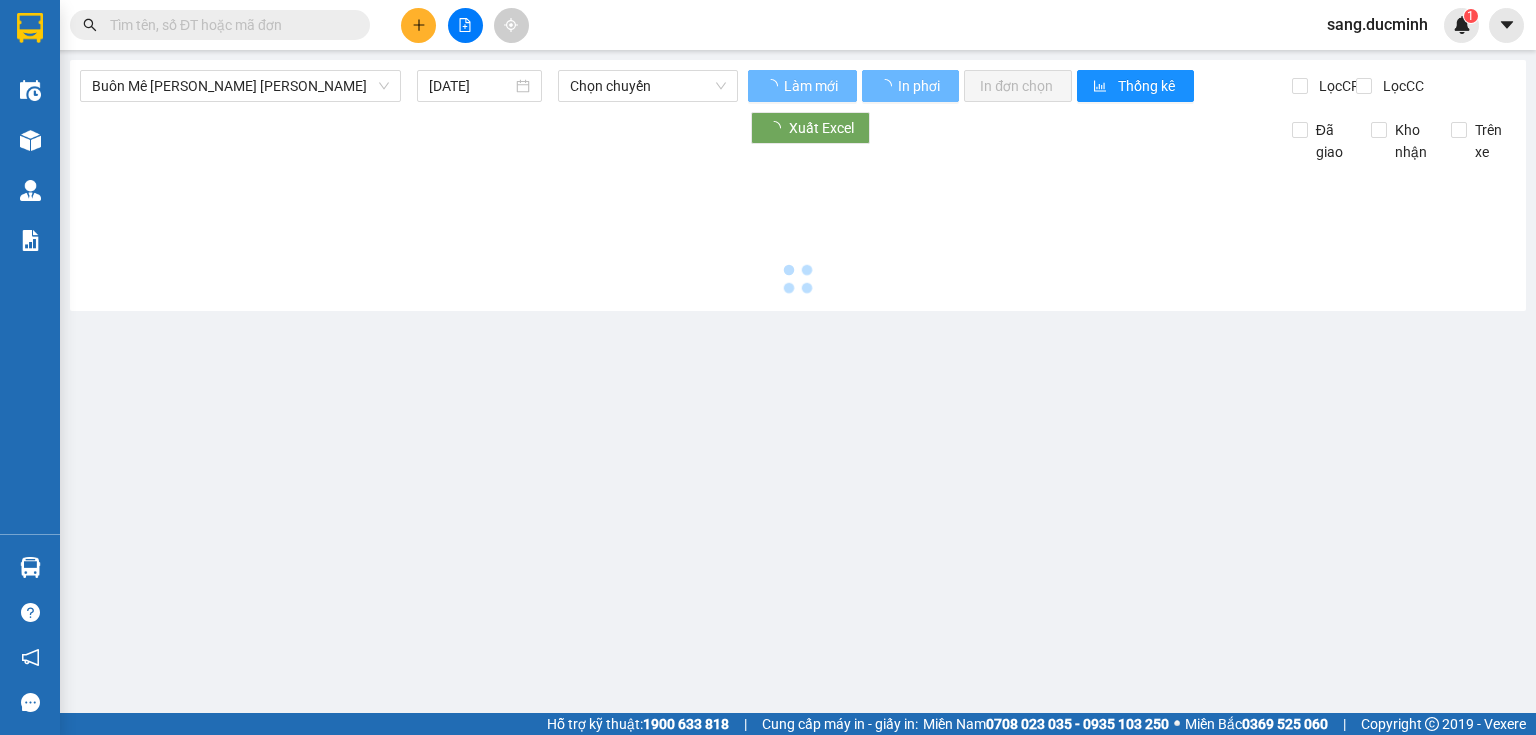 type on "14/07/2025" 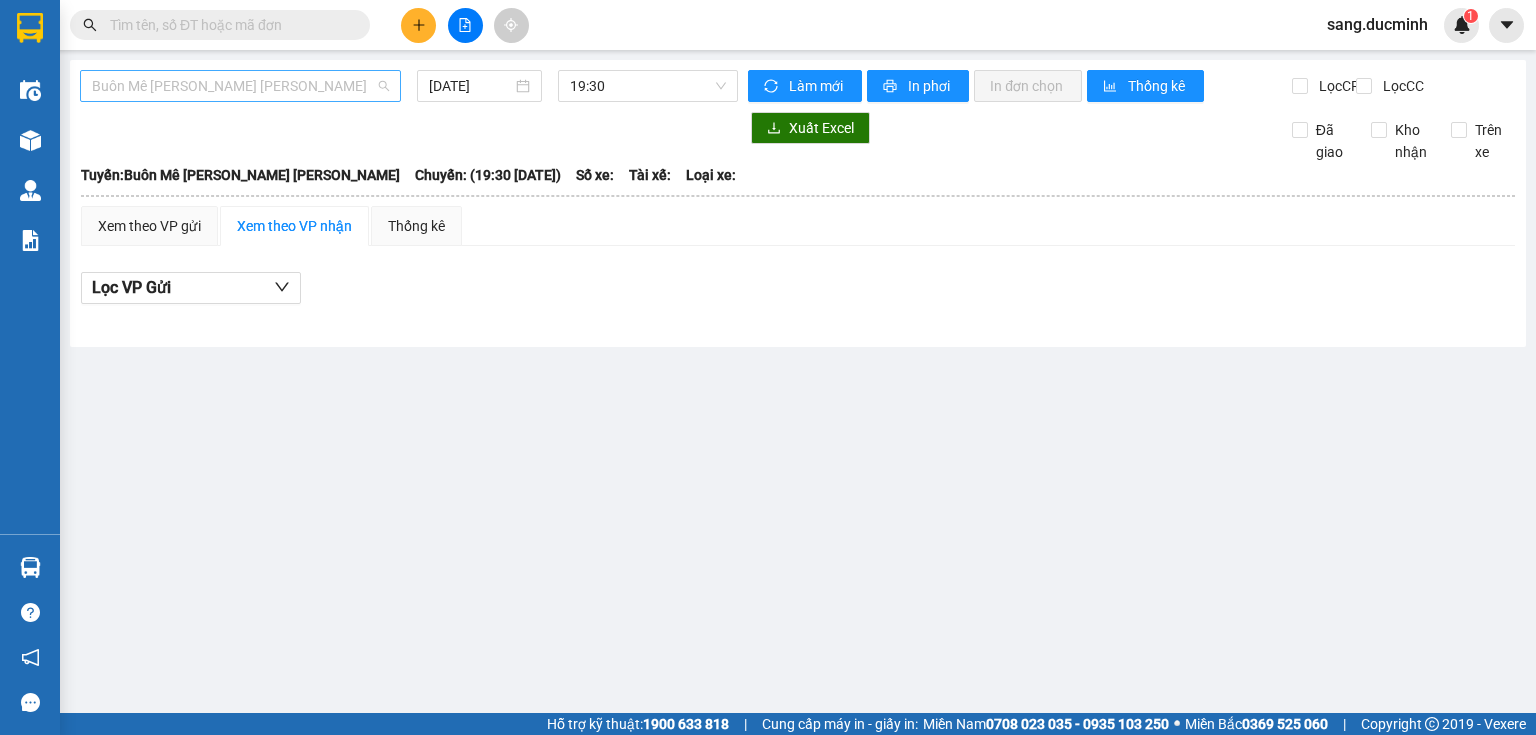 click on "Buôn Mê Thuột - Hồ Chí Minh" at bounding box center (240, 86) 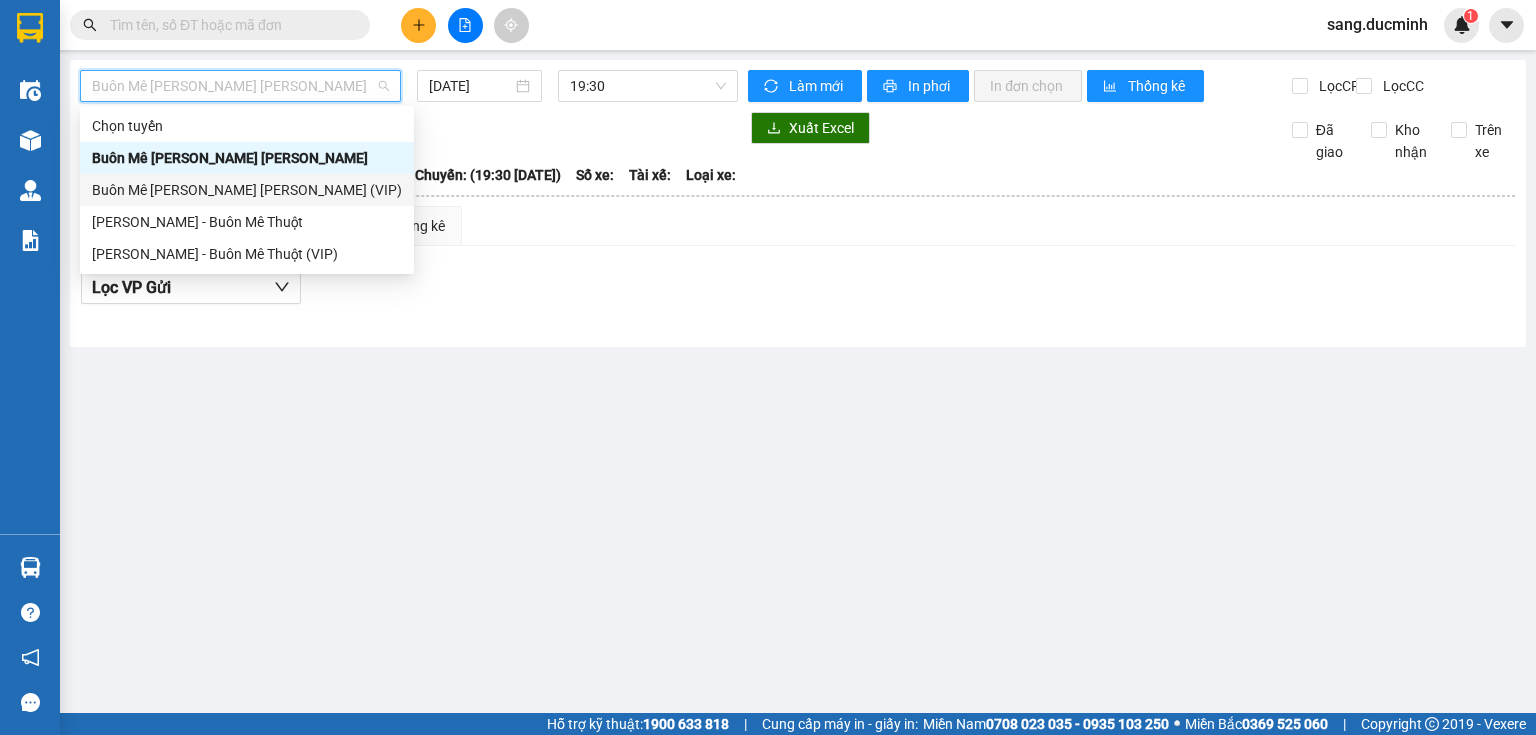 click on "Buôn Mê Thuột - Hồ Chí Minh (VIP)" at bounding box center [247, 190] 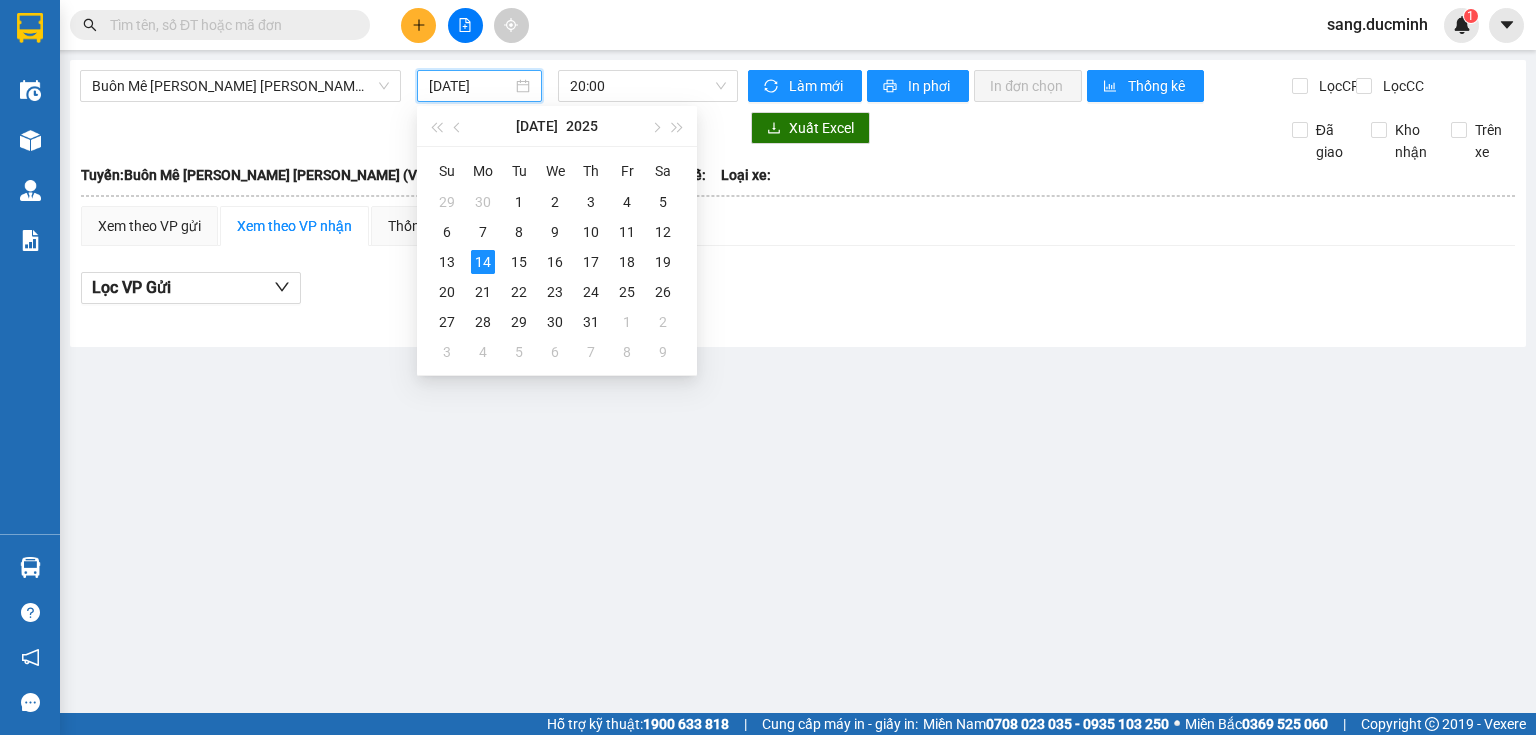 click on "14/07/2025" at bounding box center [470, 86] 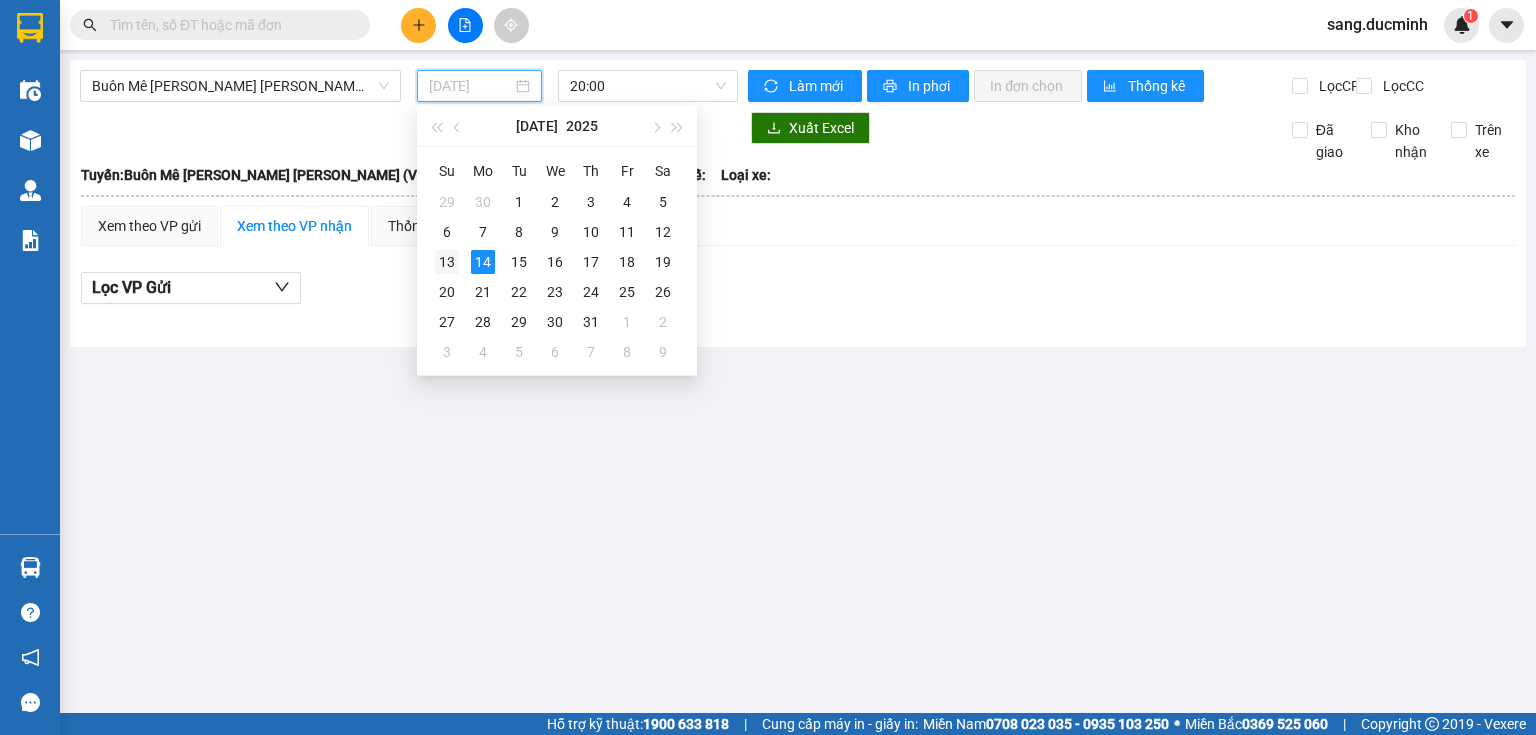 click on "13" at bounding box center (447, 262) 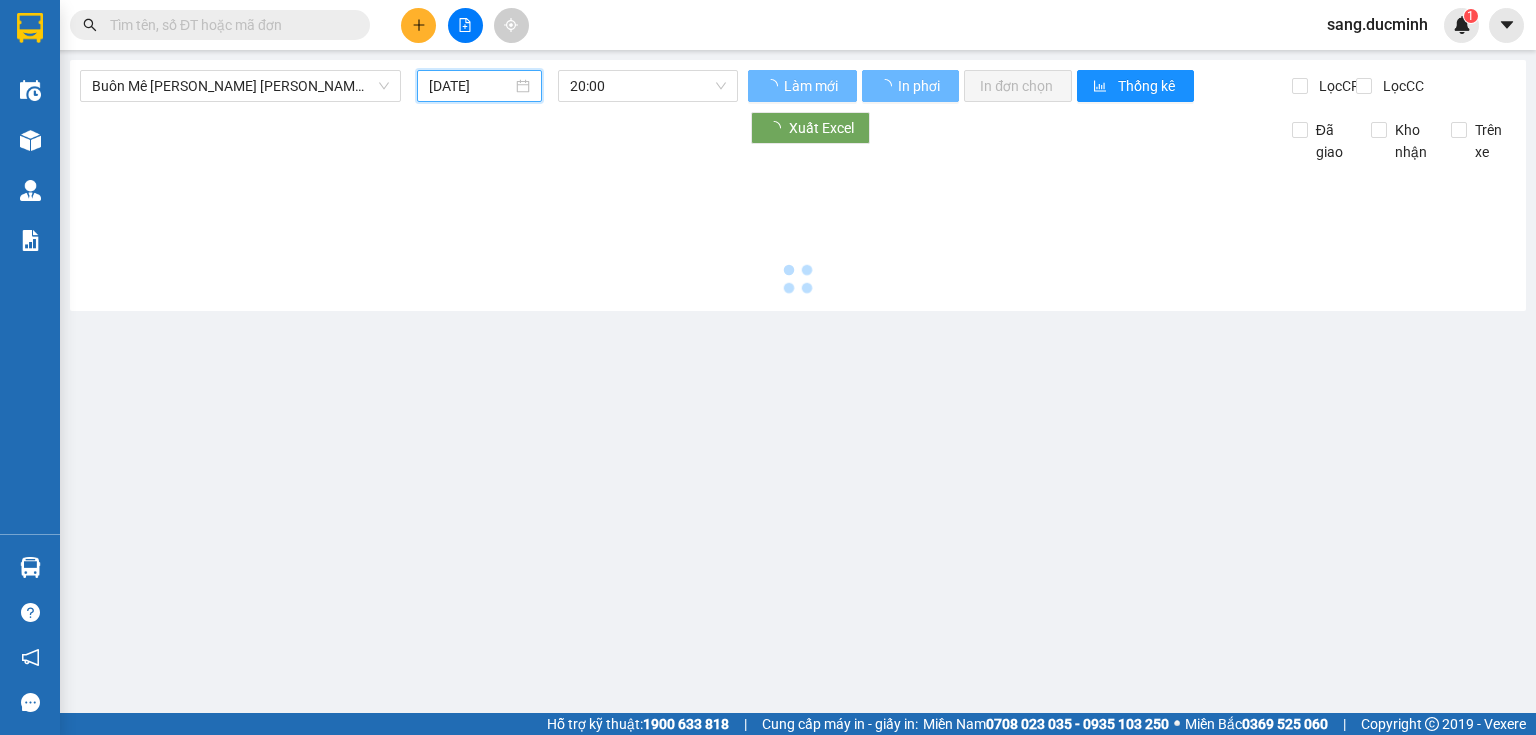 type on "13/07/2025" 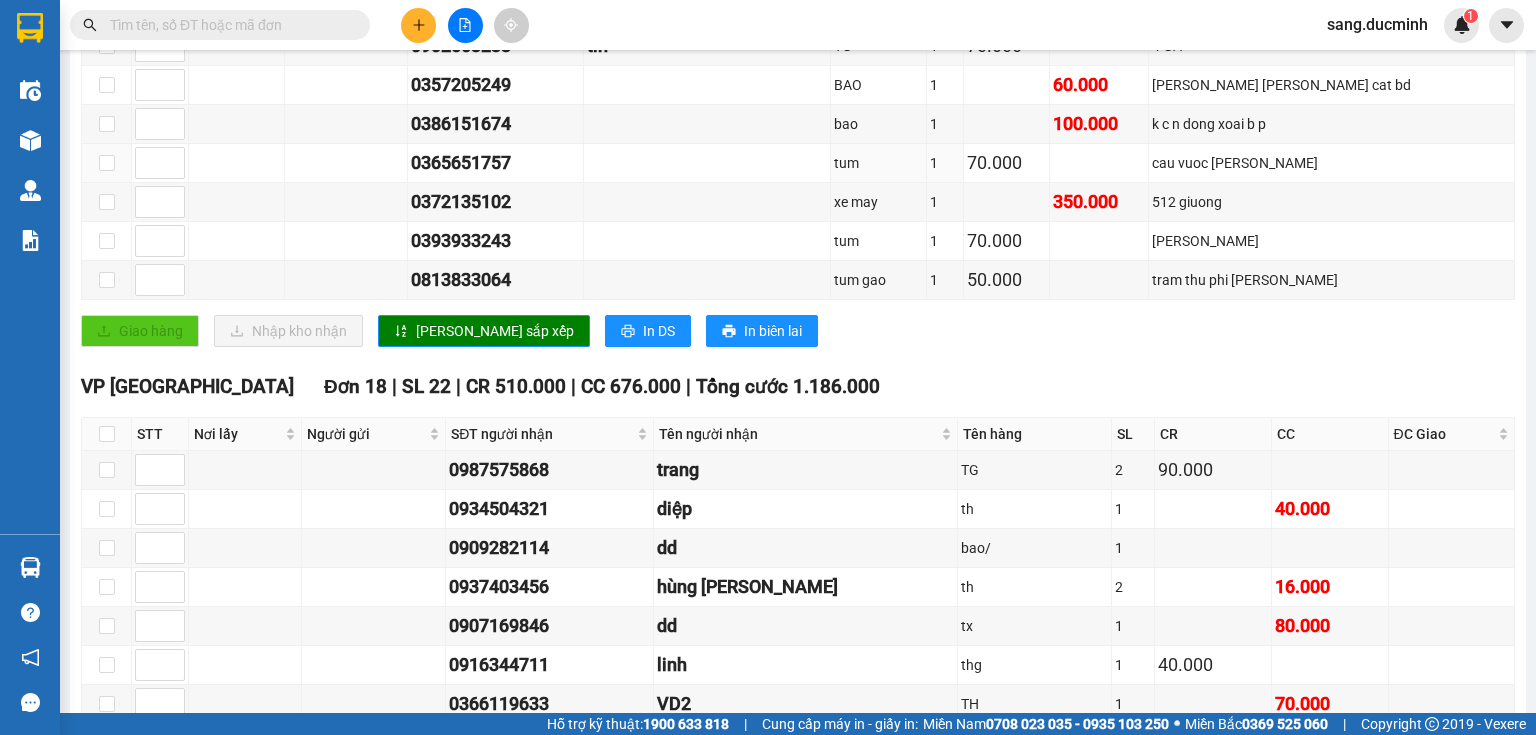 scroll, scrollTop: 800, scrollLeft: 0, axis: vertical 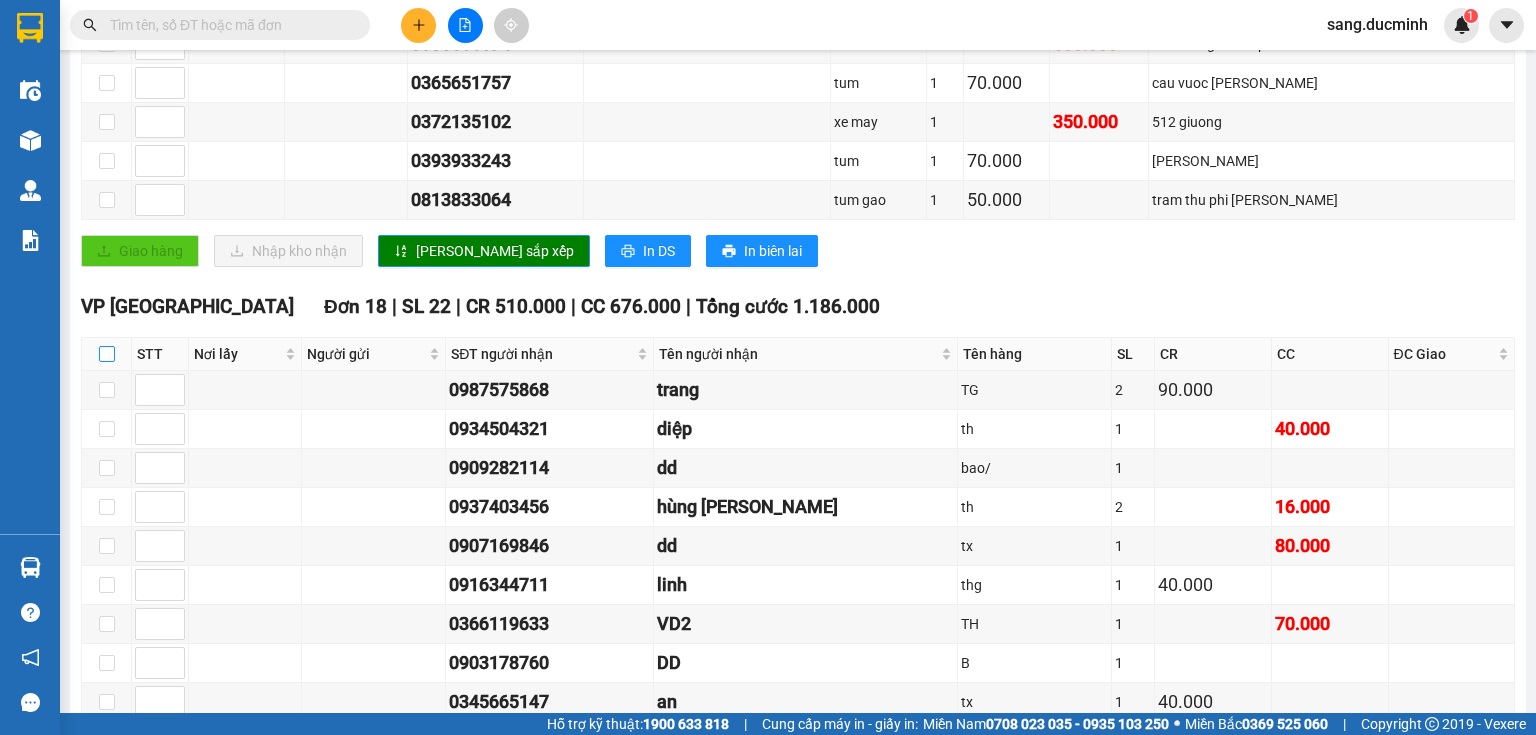 click at bounding box center (107, 354) 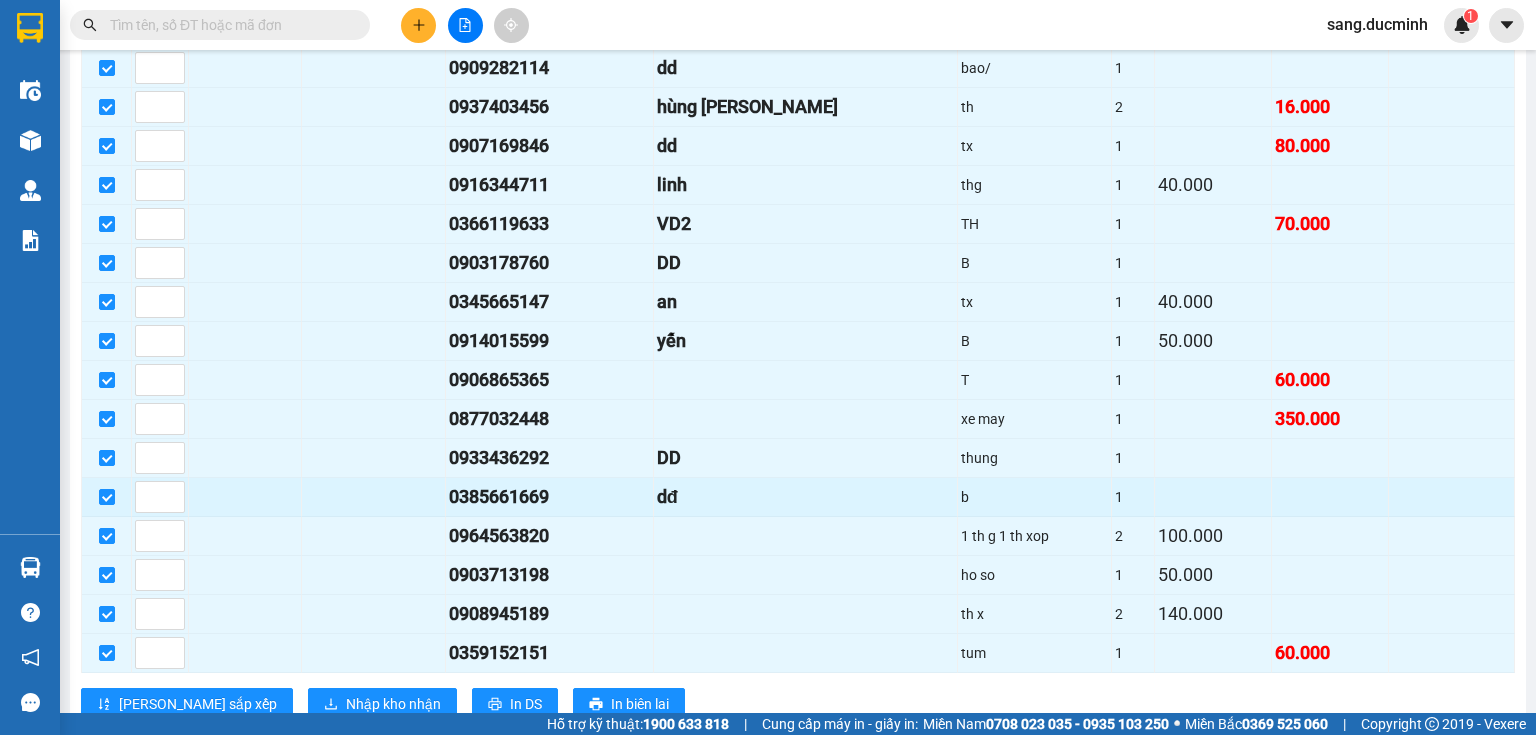 scroll, scrollTop: 1258, scrollLeft: 0, axis: vertical 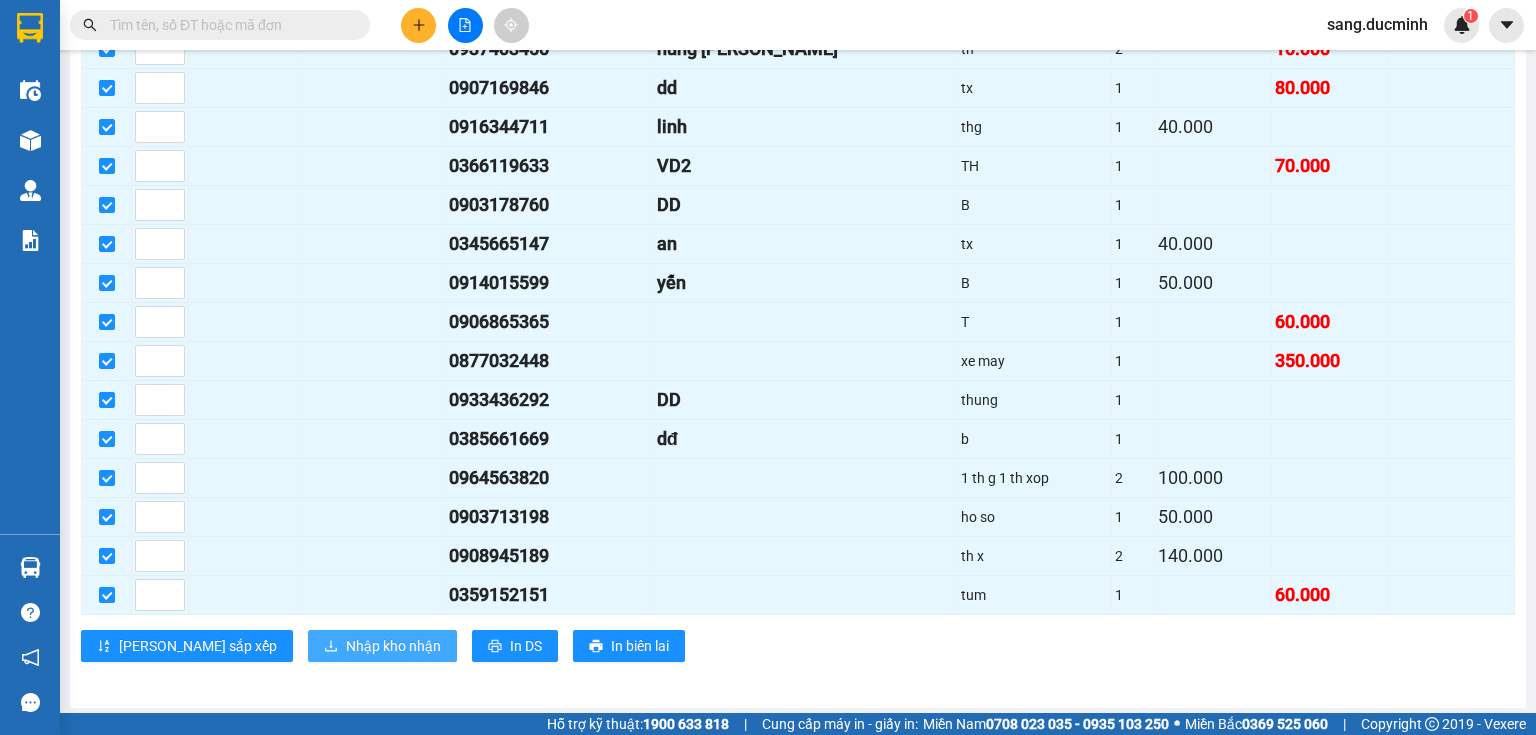 click on "Nhập kho nhận" at bounding box center (393, 646) 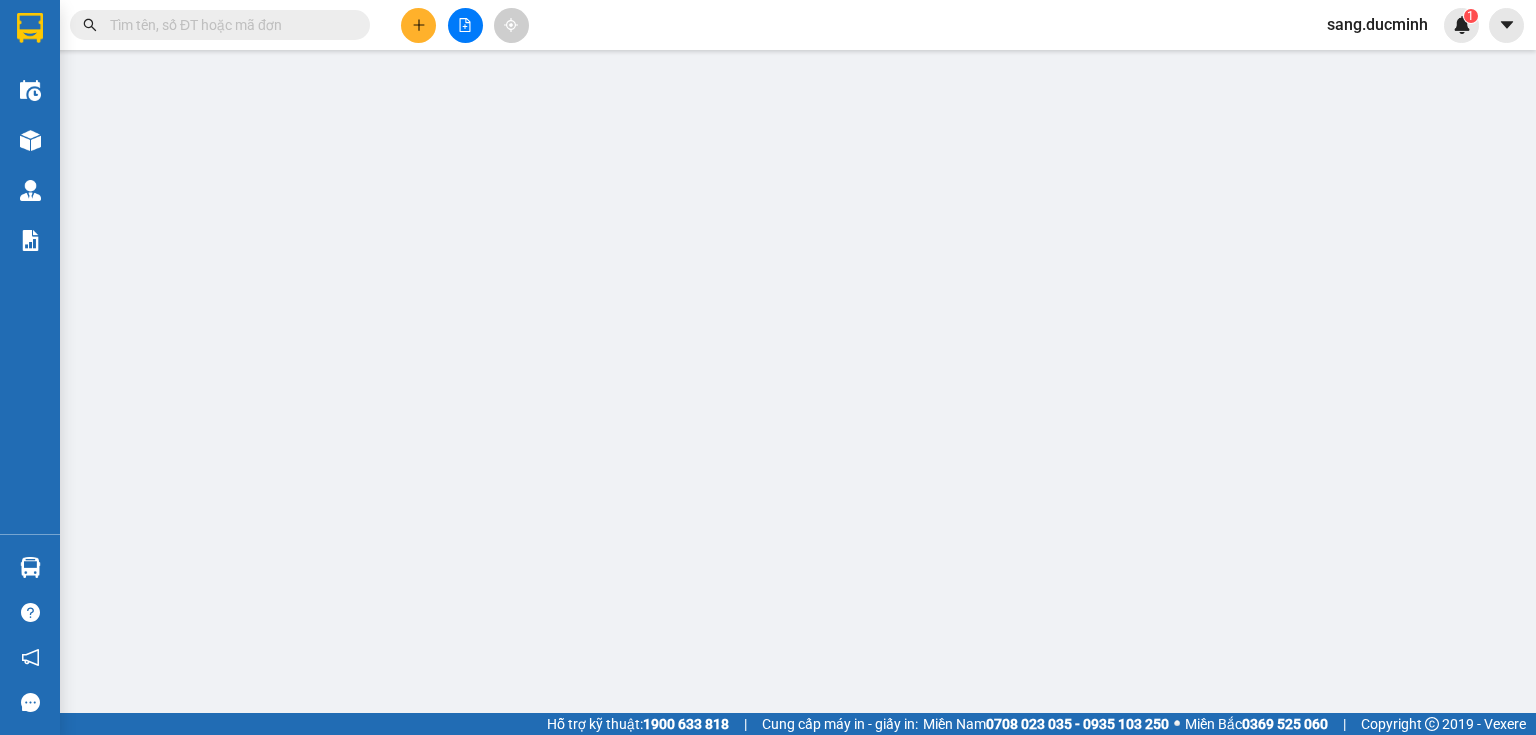 scroll, scrollTop: 0, scrollLeft: 0, axis: both 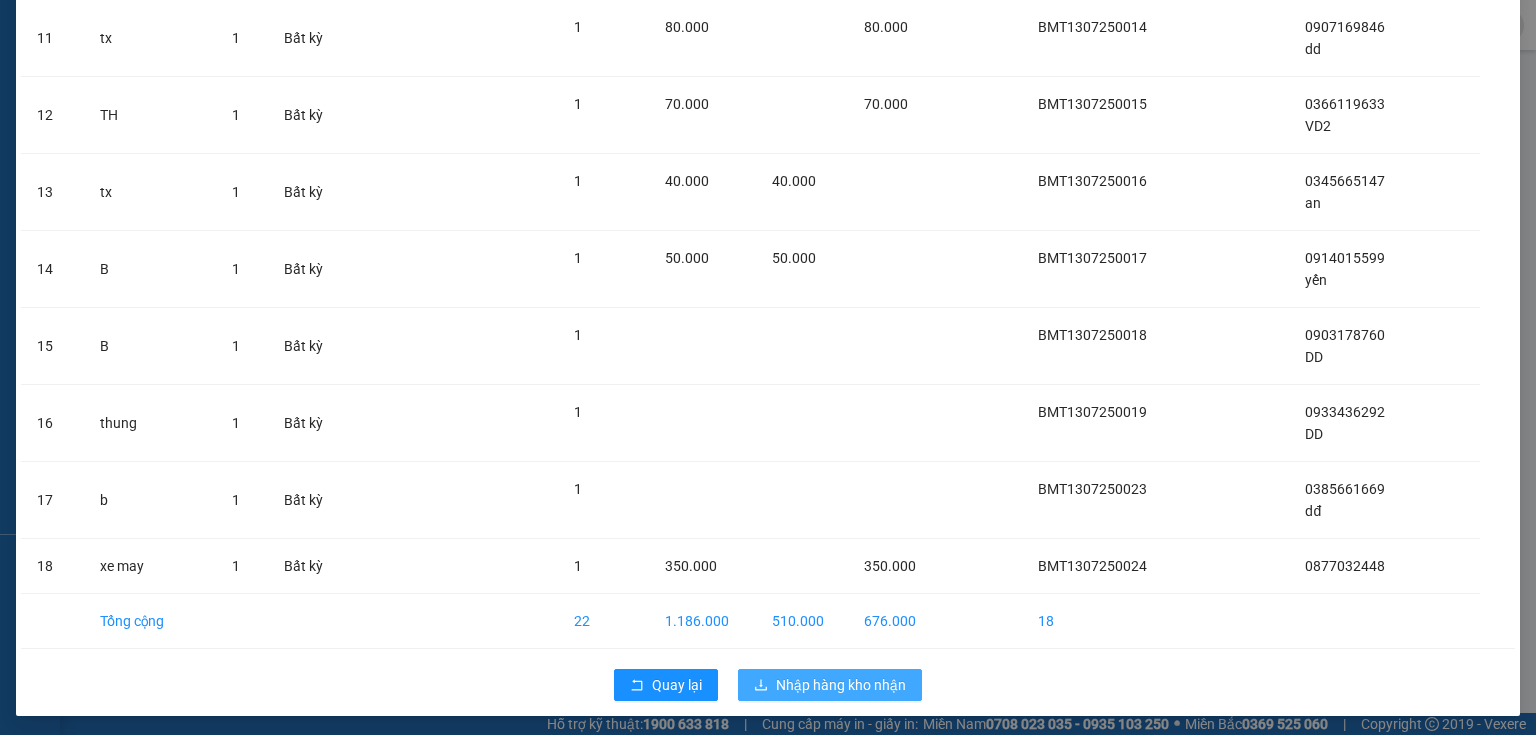 click on "Nhập hàng kho nhận" at bounding box center (841, 685) 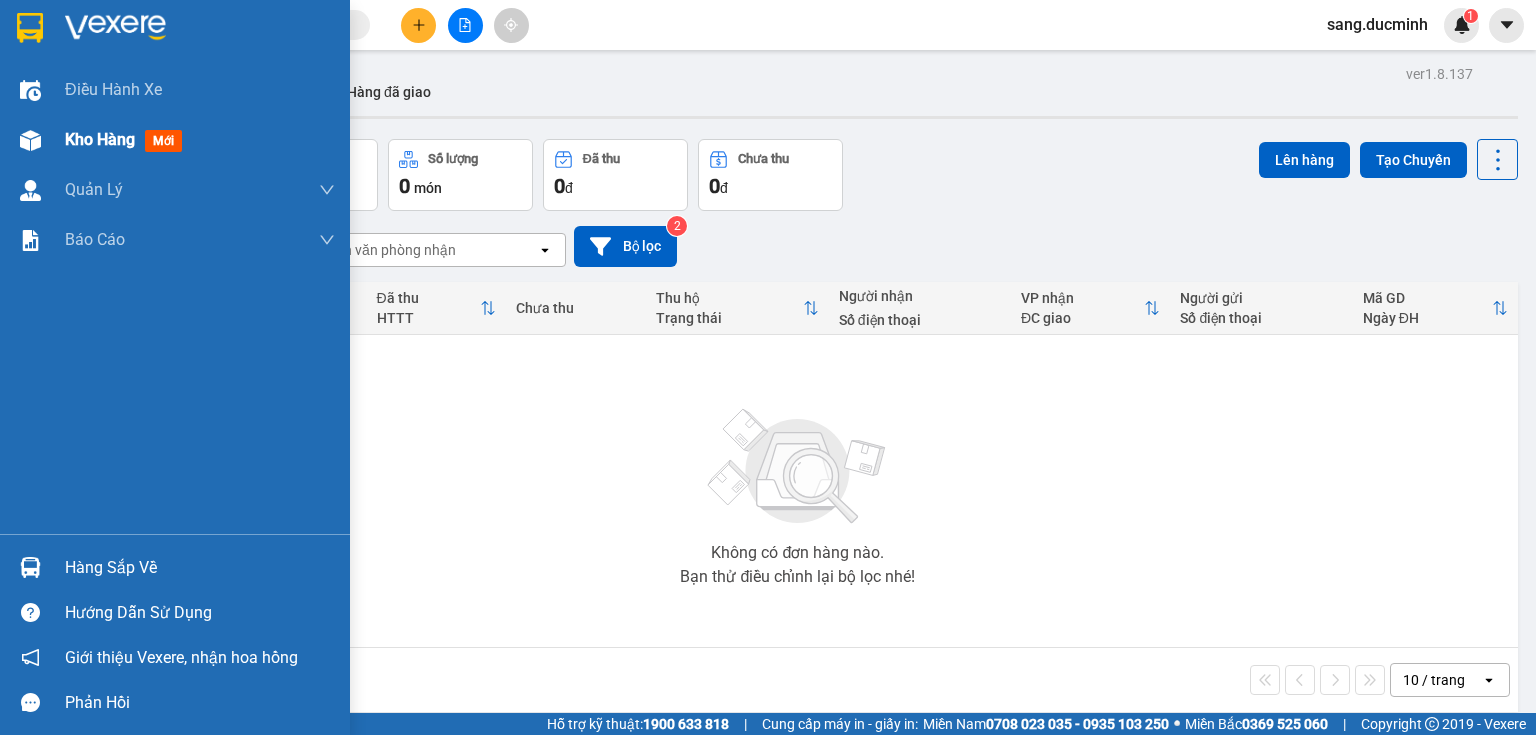 click on "Kho hàng" at bounding box center (100, 139) 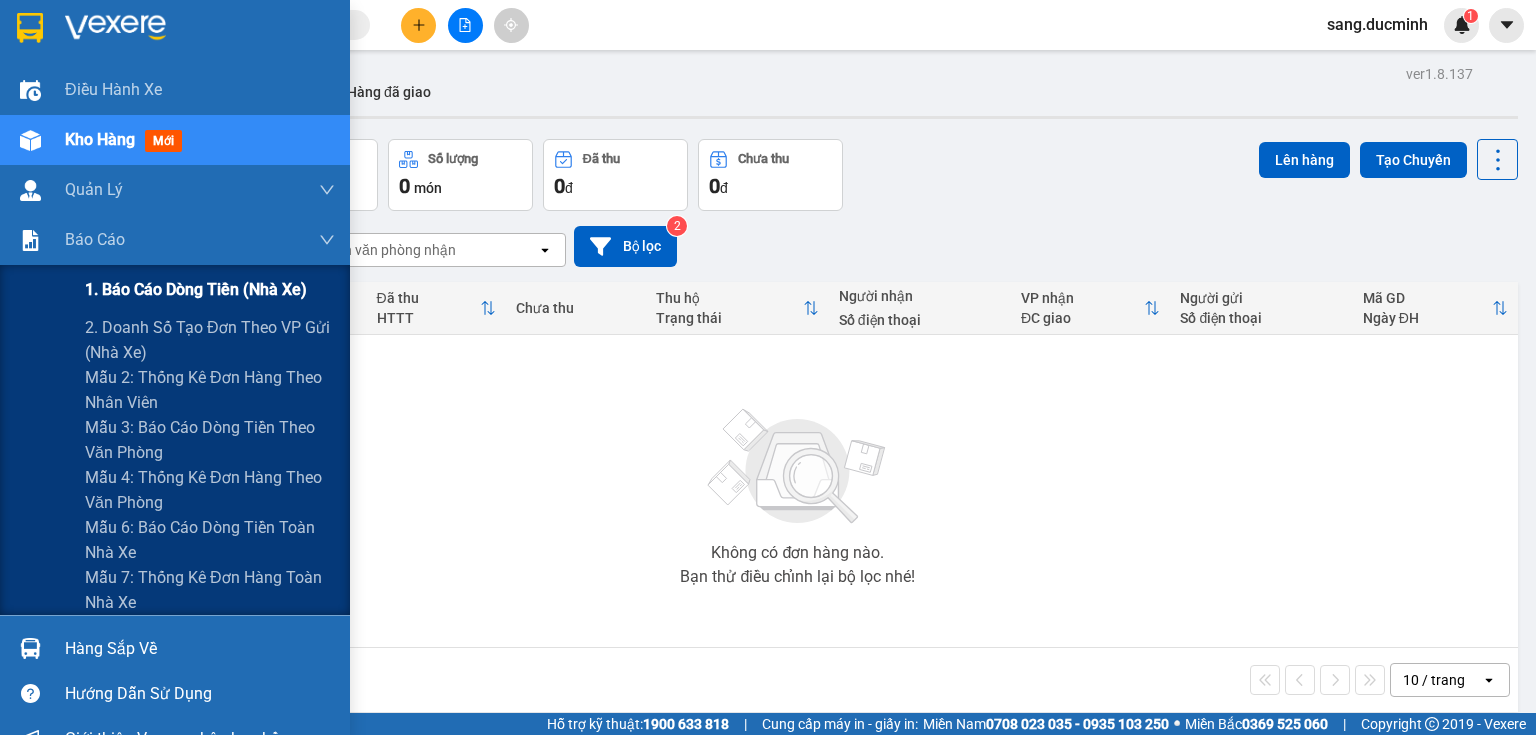 click on "1. Báo cáo dòng tiền (nhà xe)" at bounding box center (196, 289) 